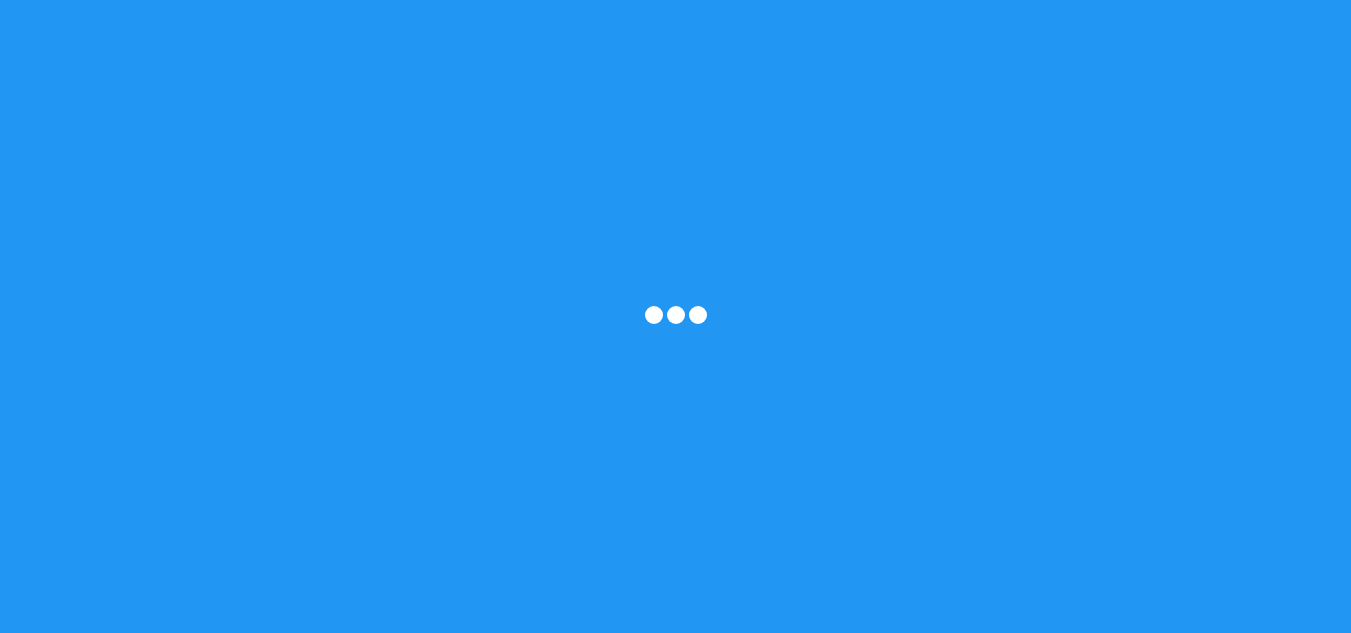 scroll, scrollTop: 0, scrollLeft: 0, axis: both 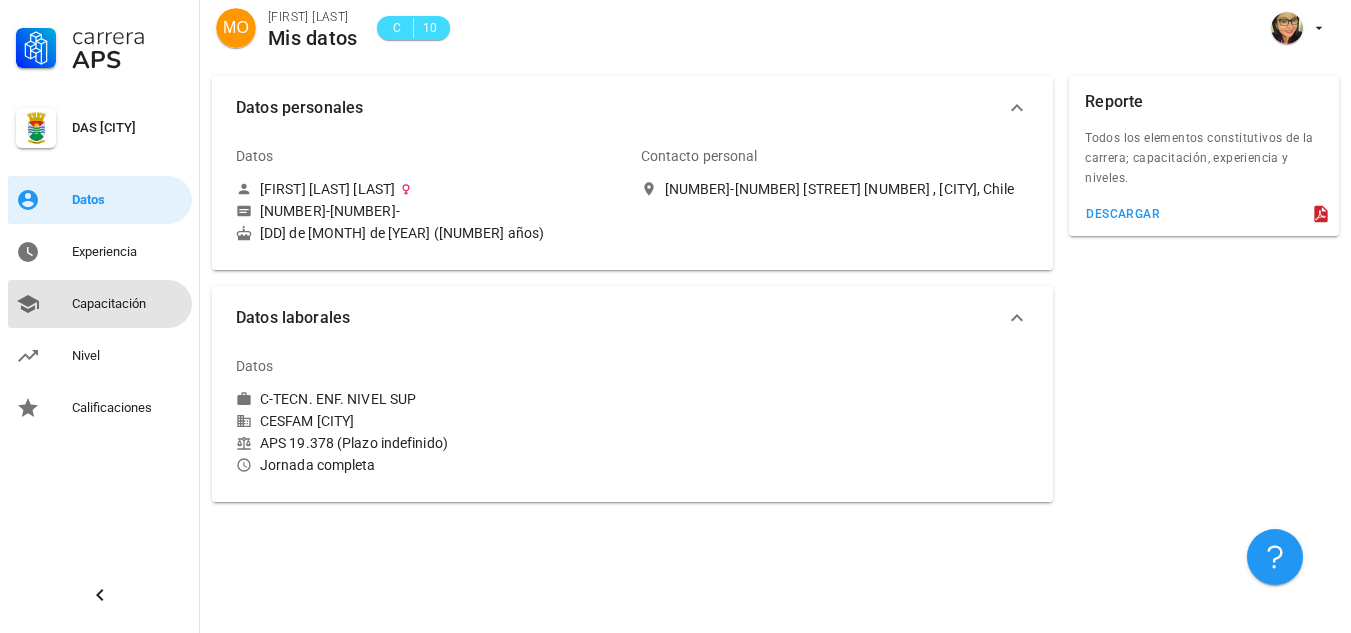 click on "Capacitación" at bounding box center (128, 304) 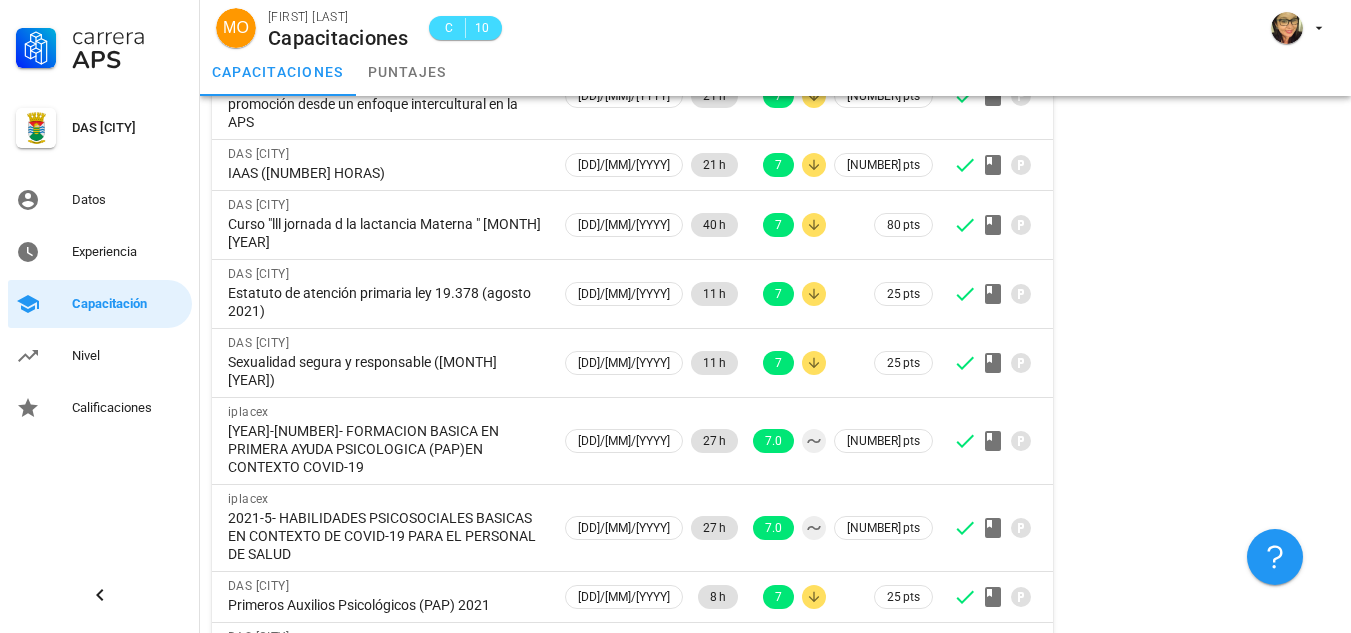 scroll, scrollTop: 307, scrollLeft: 0, axis: vertical 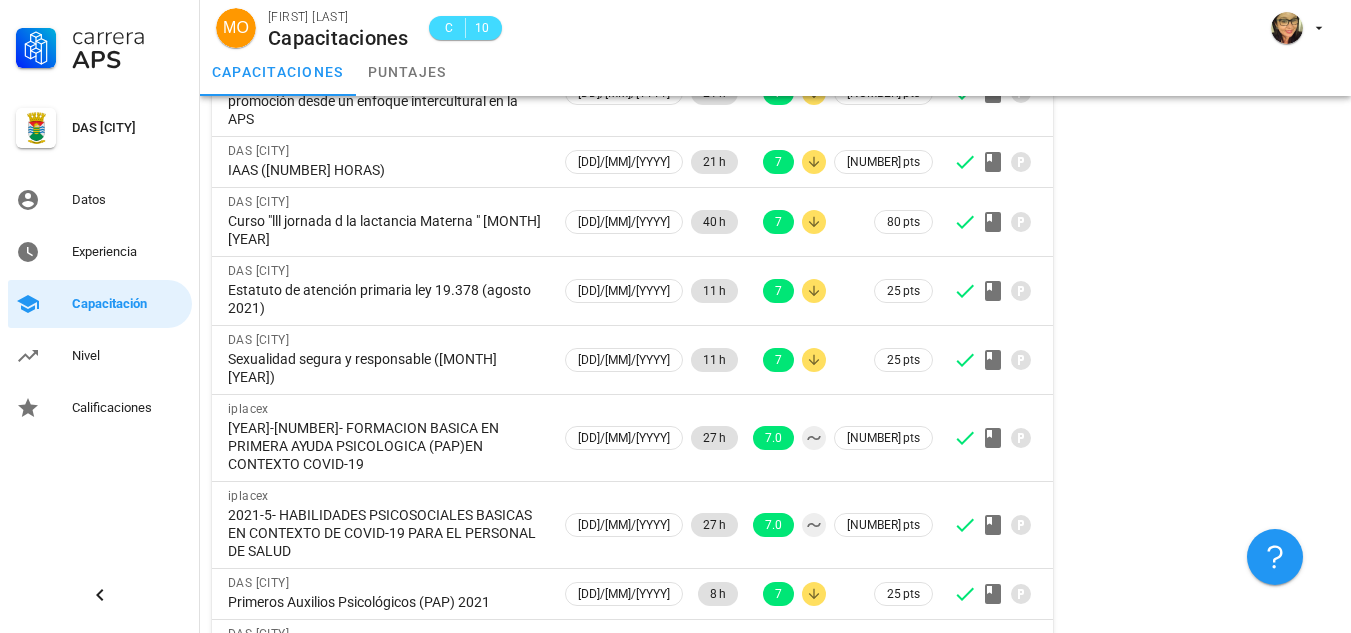 click 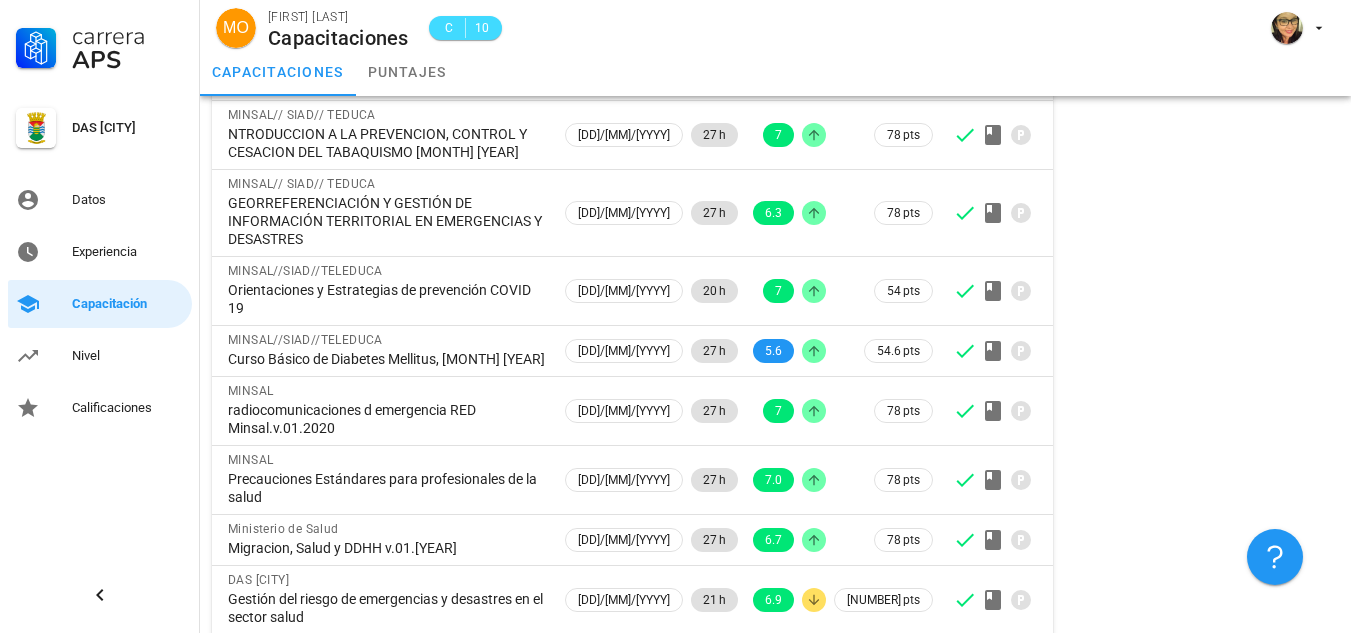click 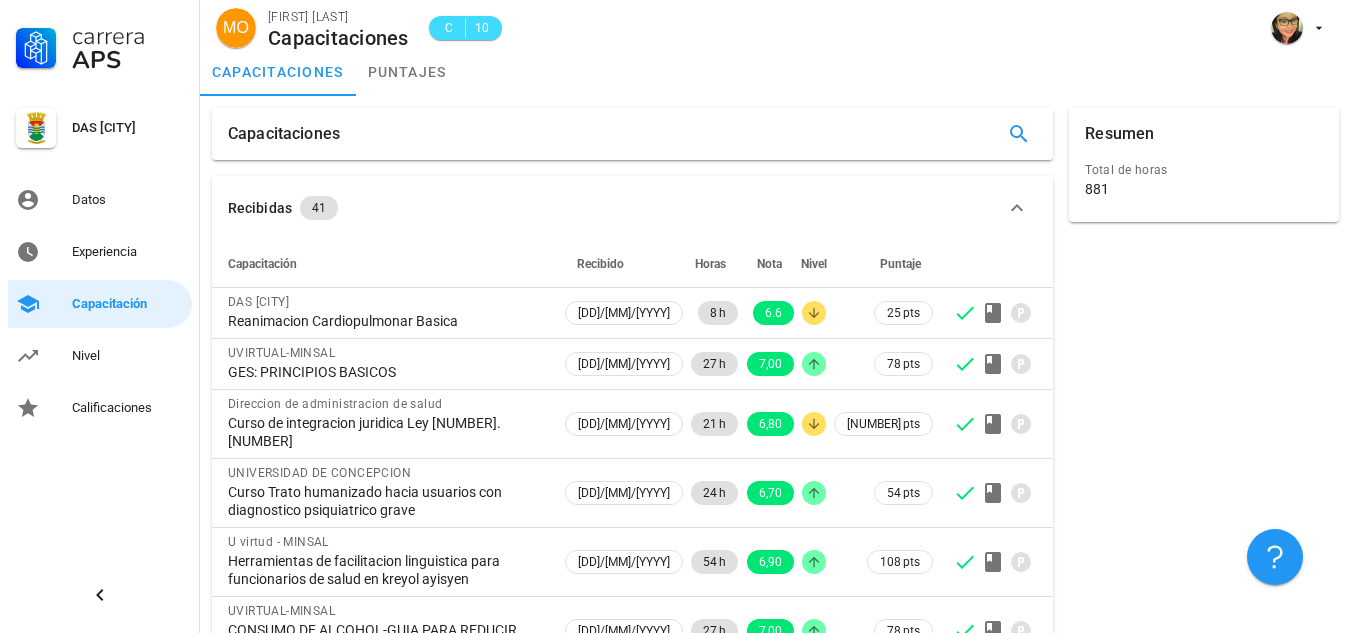 scroll, scrollTop: 271, scrollLeft: 0, axis: vertical 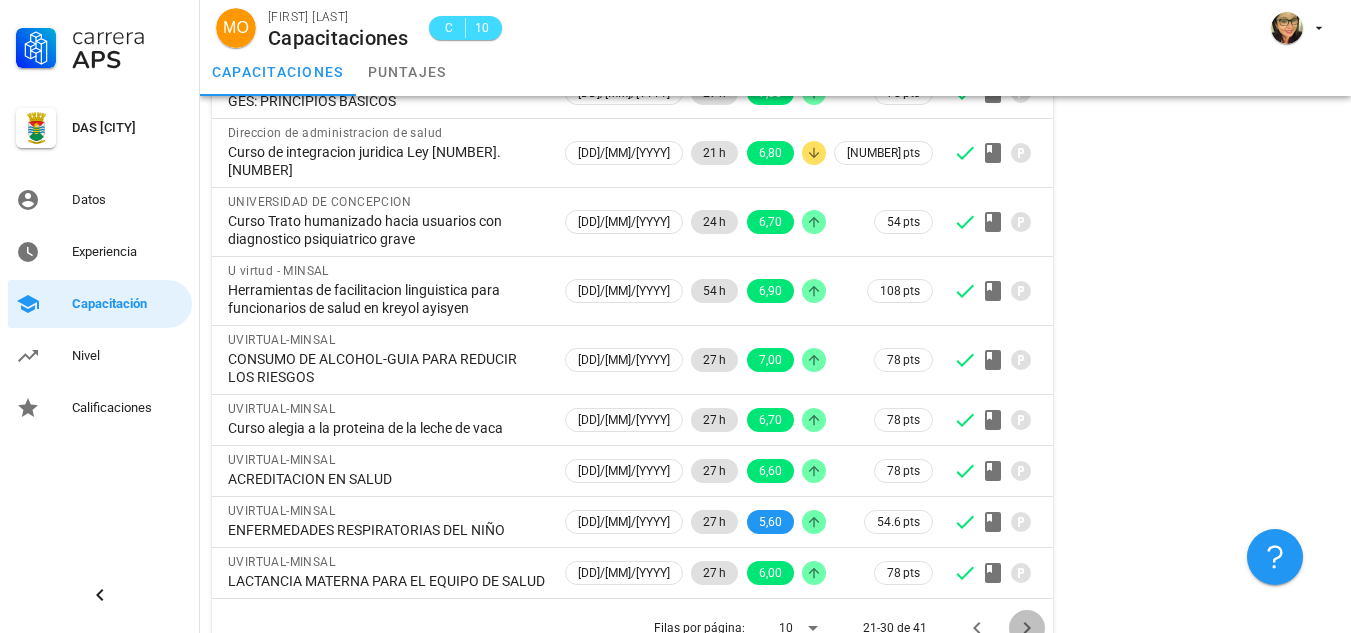 click 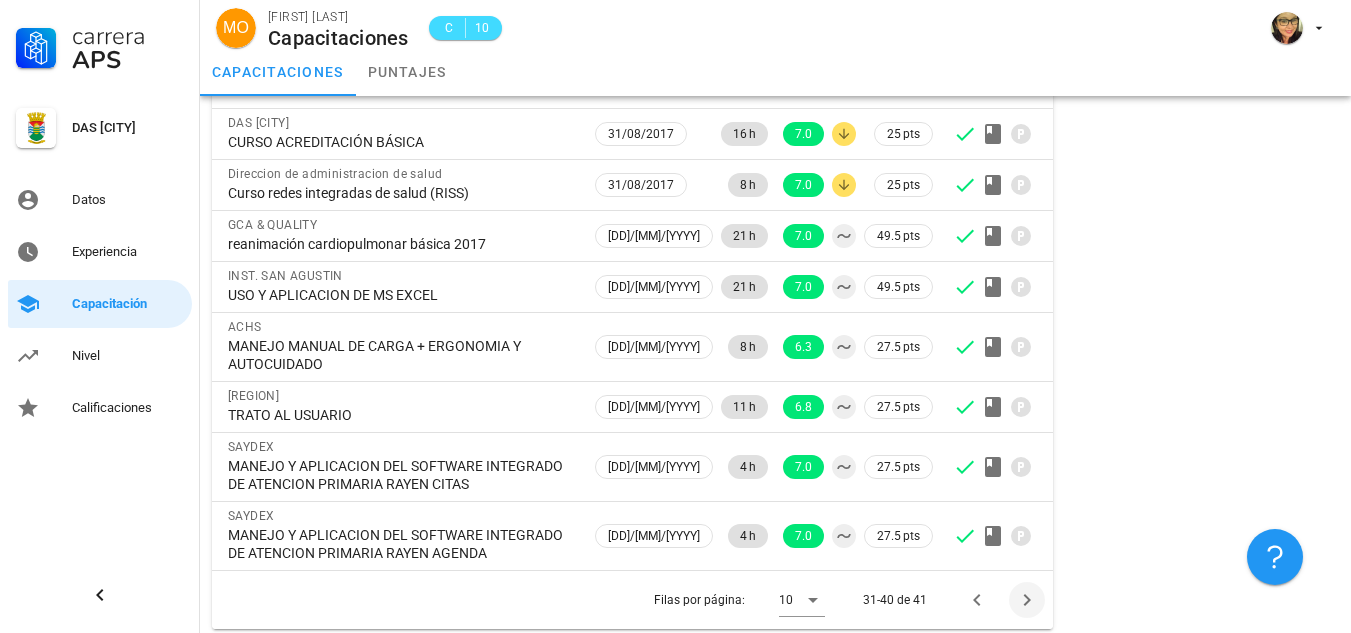 scroll, scrollTop: 307, scrollLeft: 0, axis: vertical 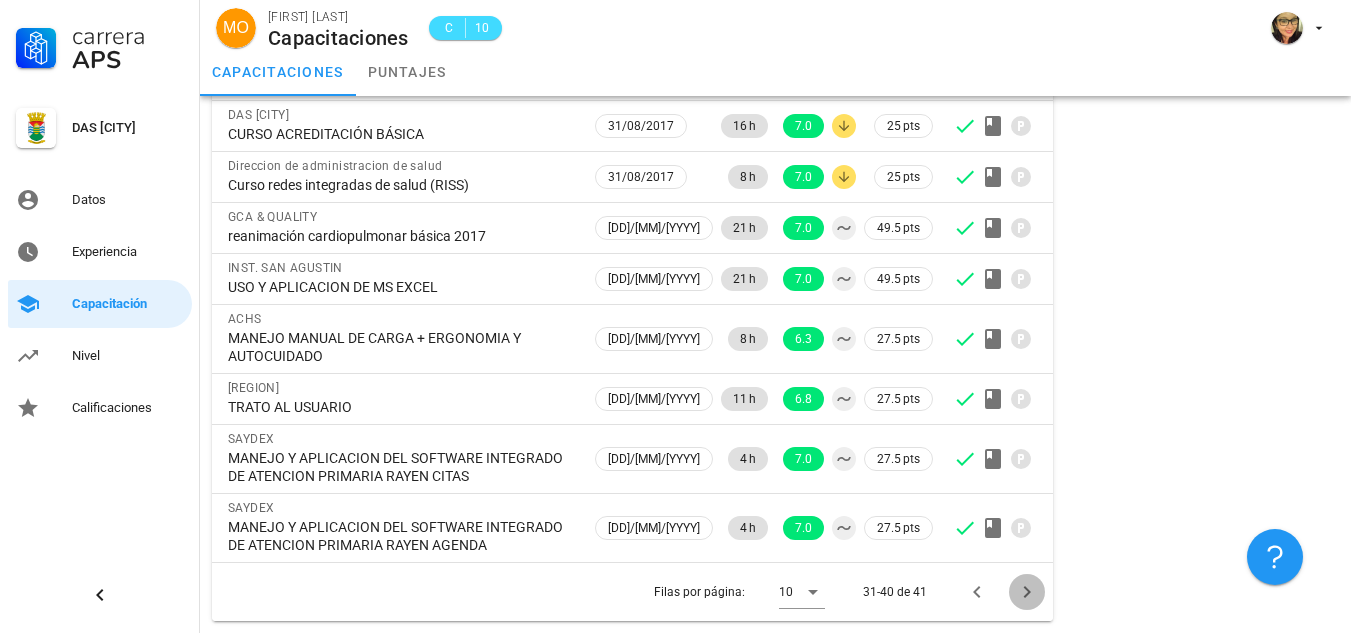 click 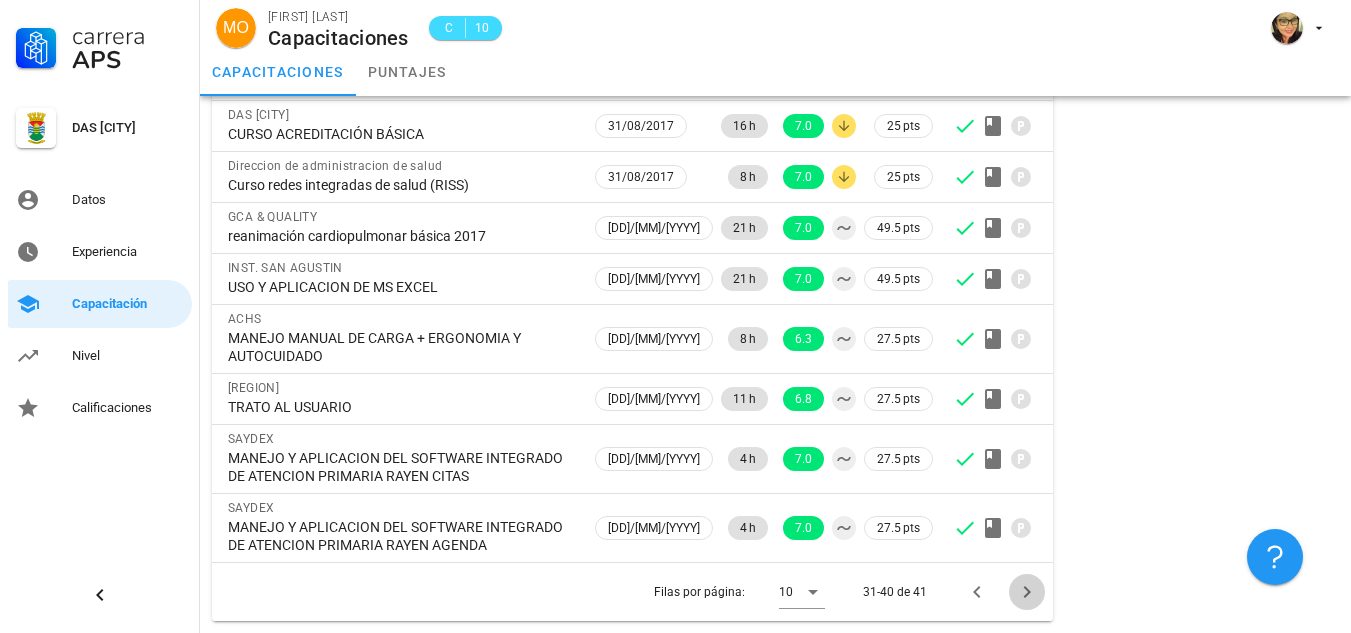 scroll, scrollTop: 0, scrollLeft: 0, axis: both 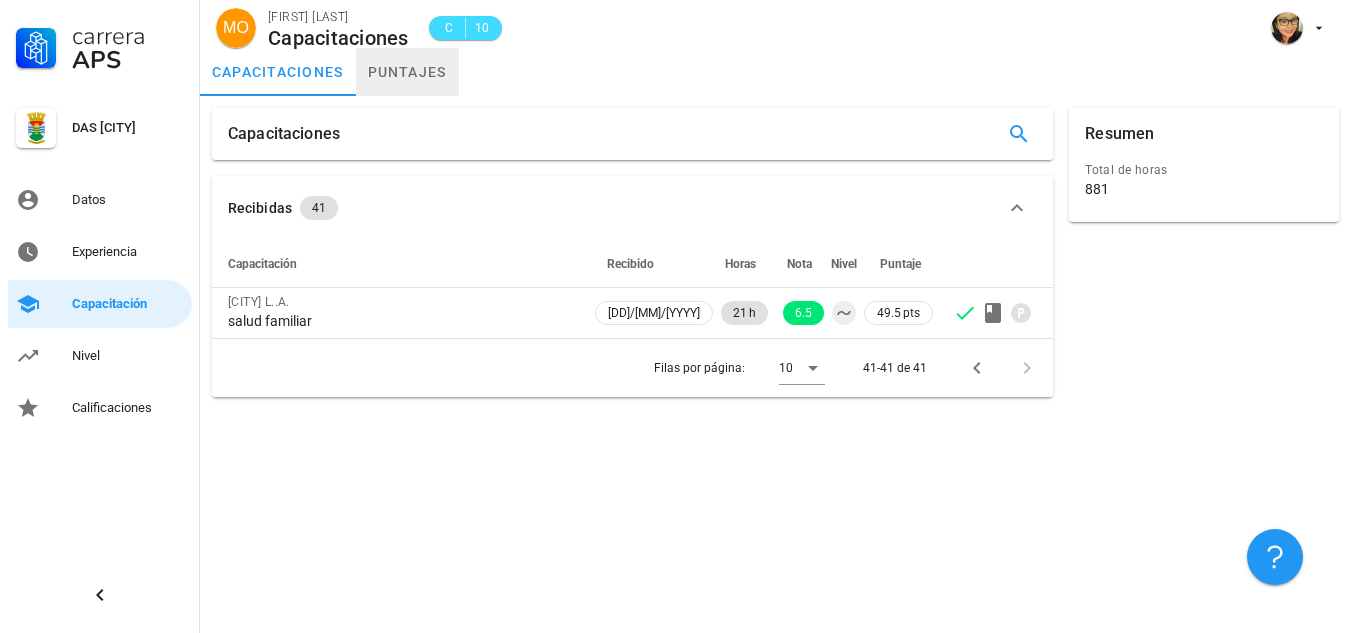 click on "puntajes" at bounding box center (407, 72) 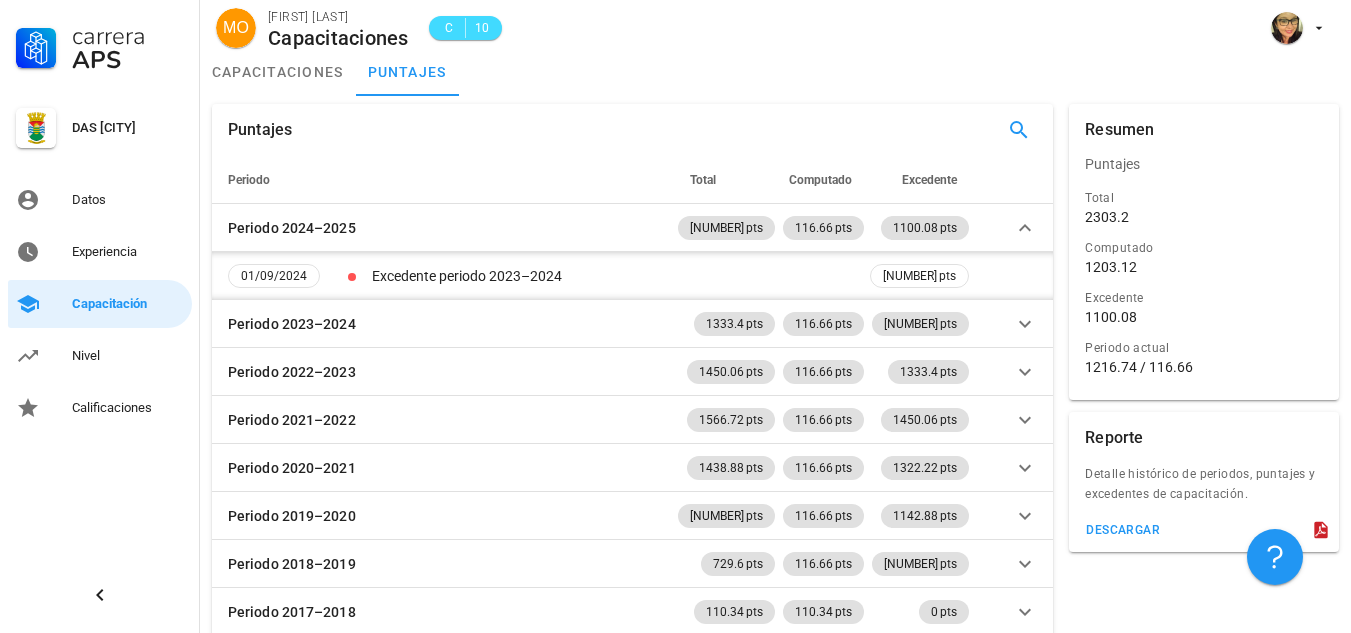 scroll, scrollTop: 0, scrollLeft: 0, axis: both 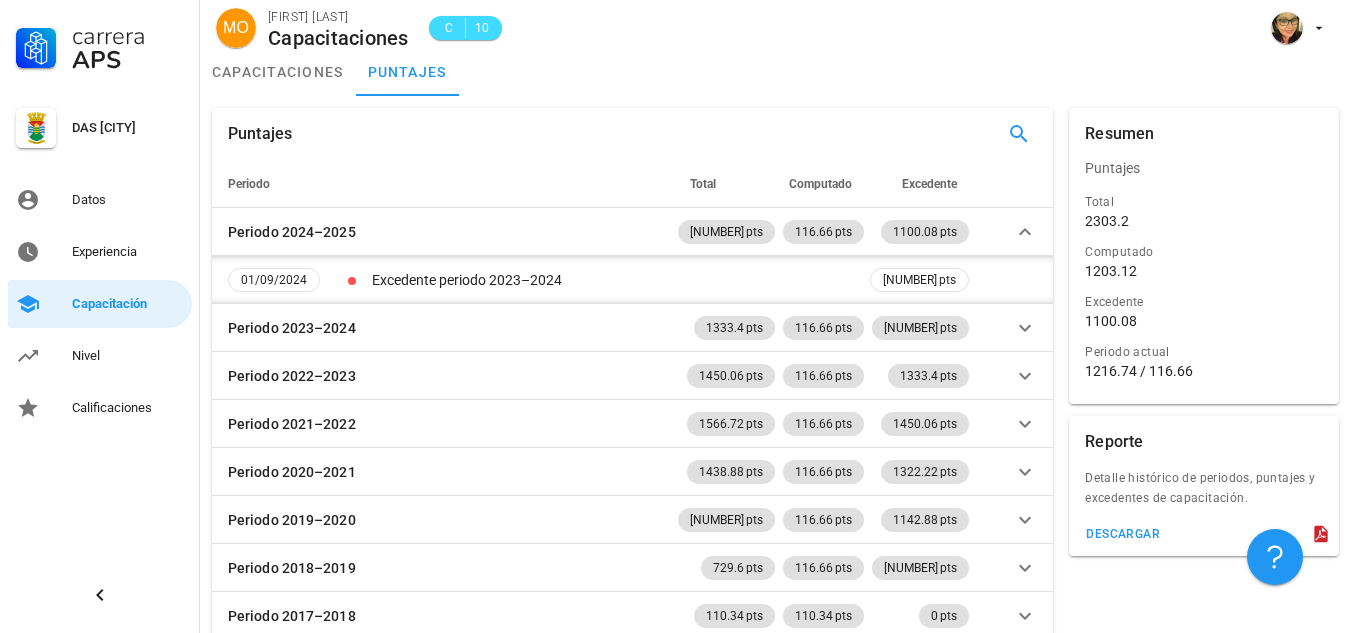 click 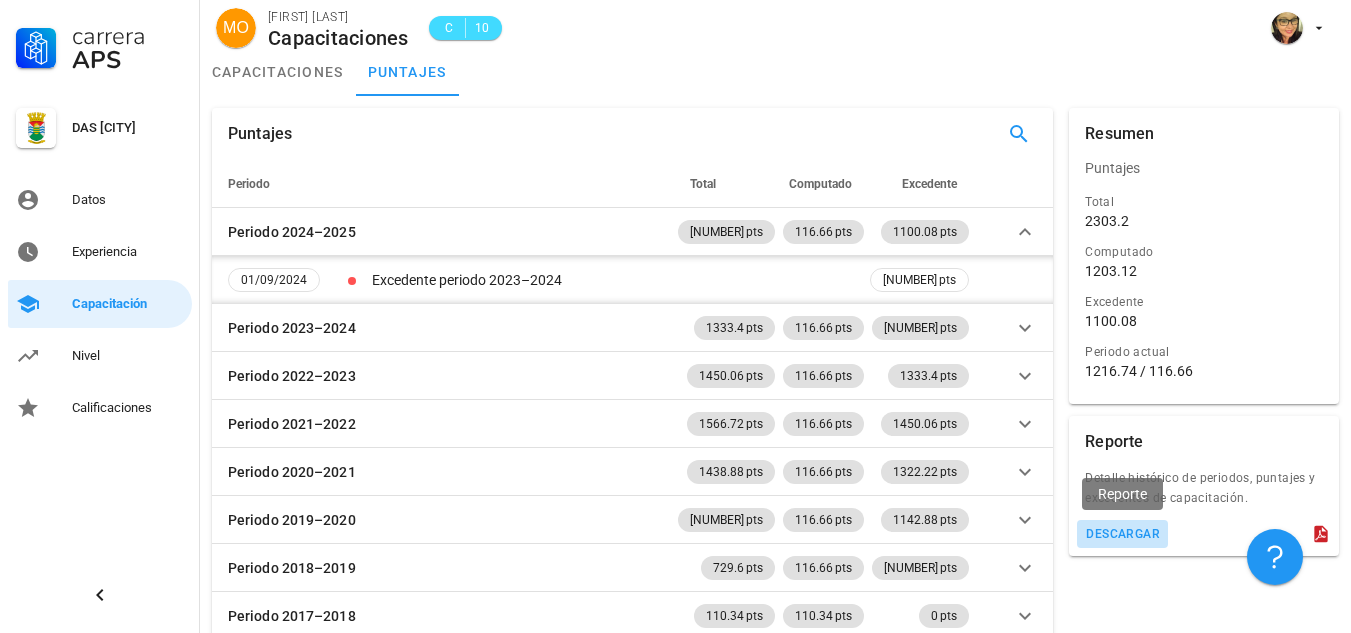 click on "descargar" at bounding box center [1122, 534] 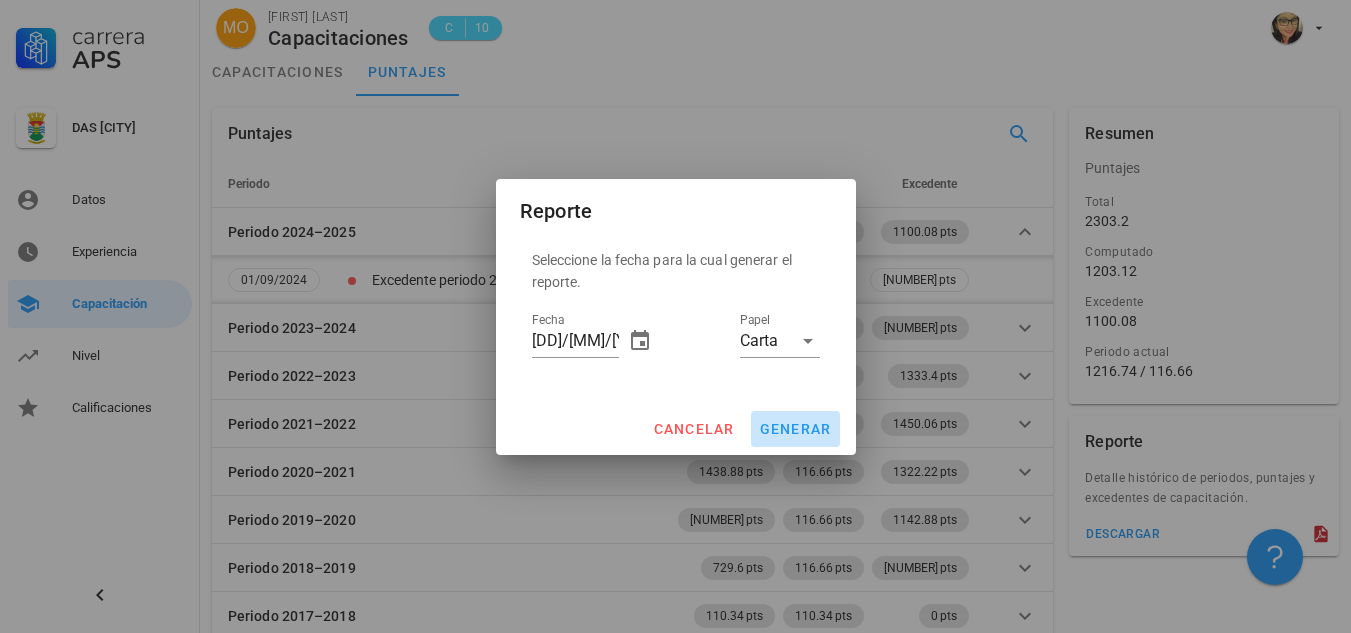 click on "generar" at bounding box center [795, 429] 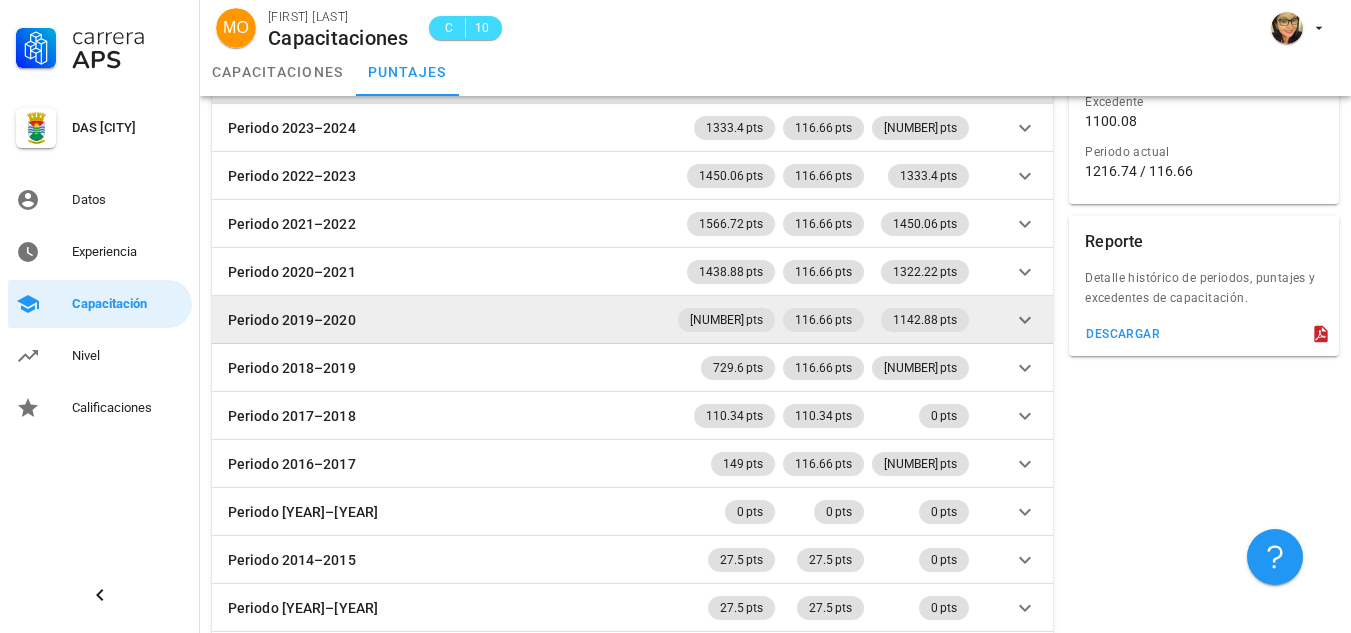 scroll, scrollTop: 0, scrollLeft: 0, axis: both 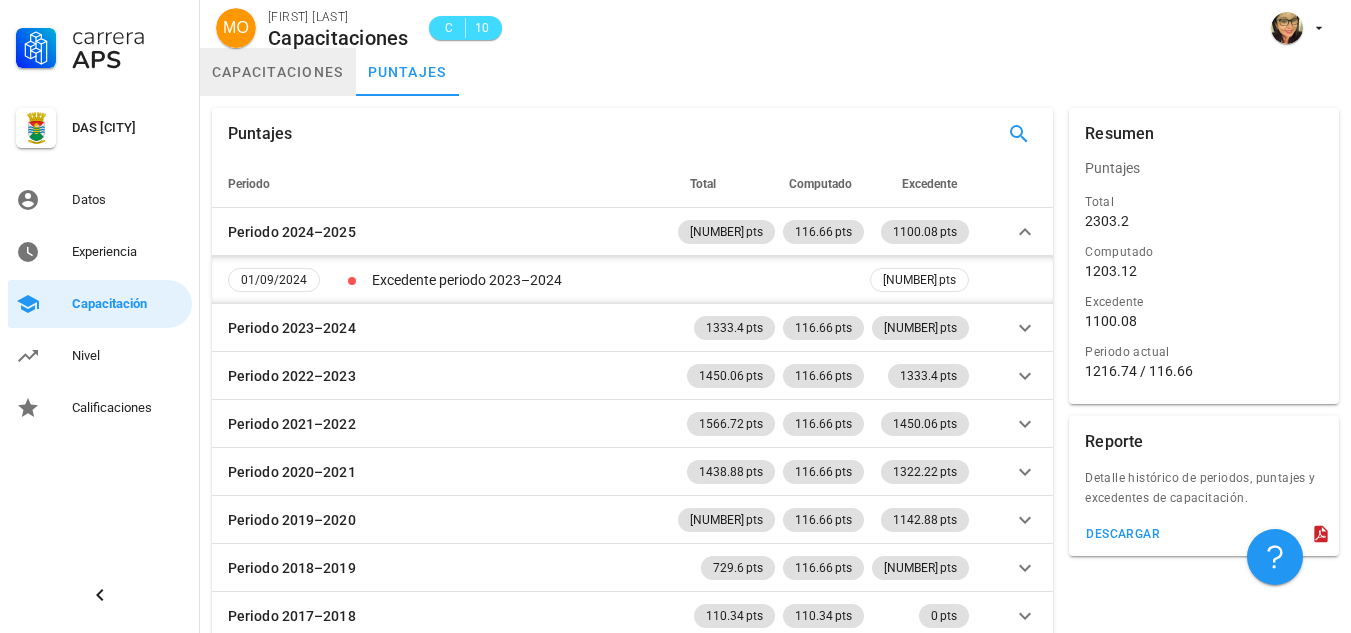 click on "capacitaciones" at bounding box center (278, 72) 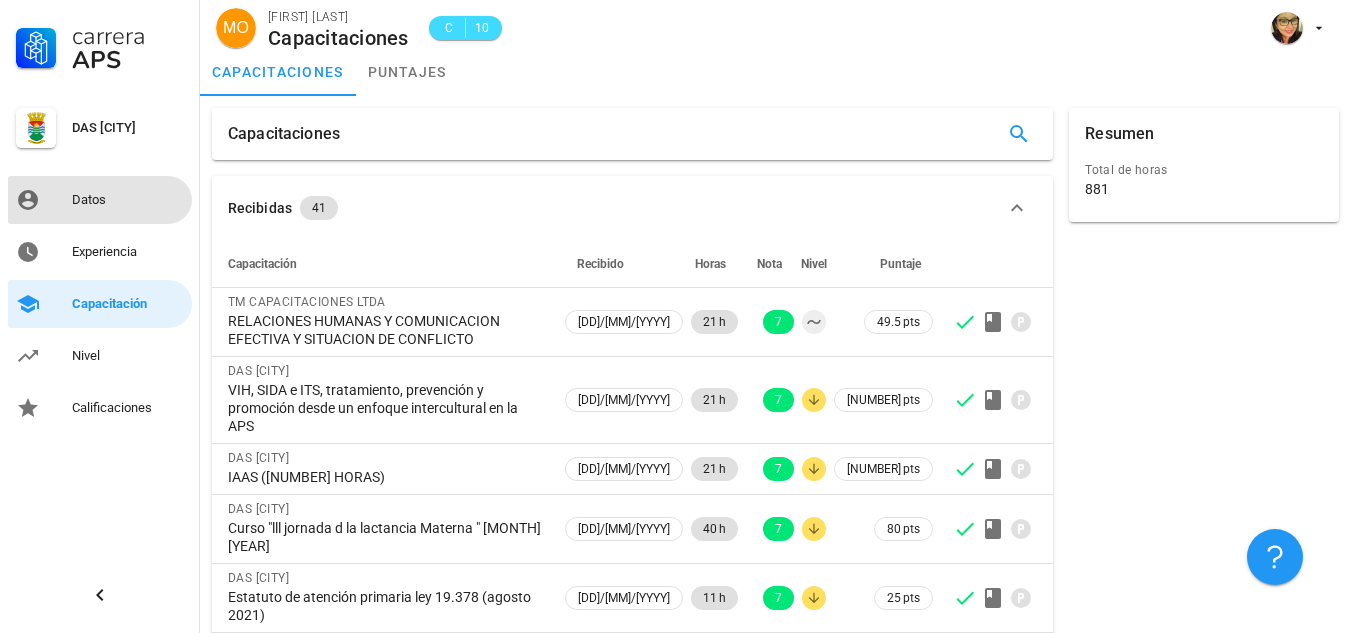 click on "Datos" at bounding box center [128, 200] 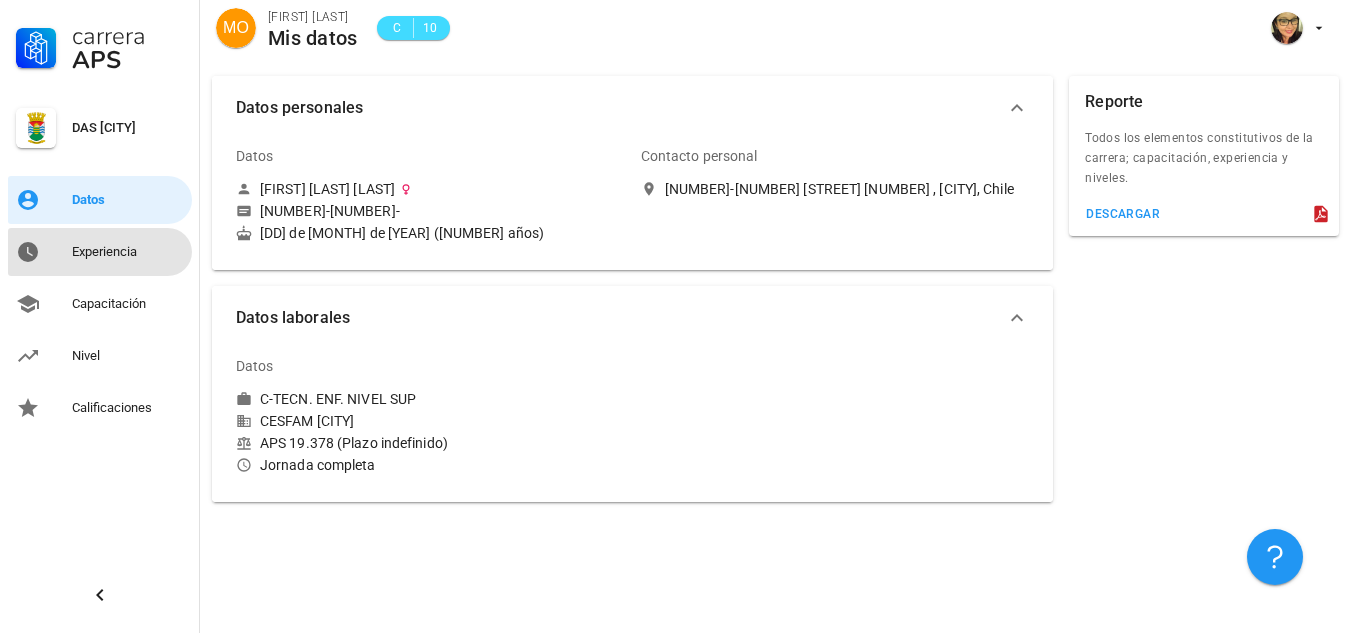 click on "Experiencia" at bounding box center [128, 252] 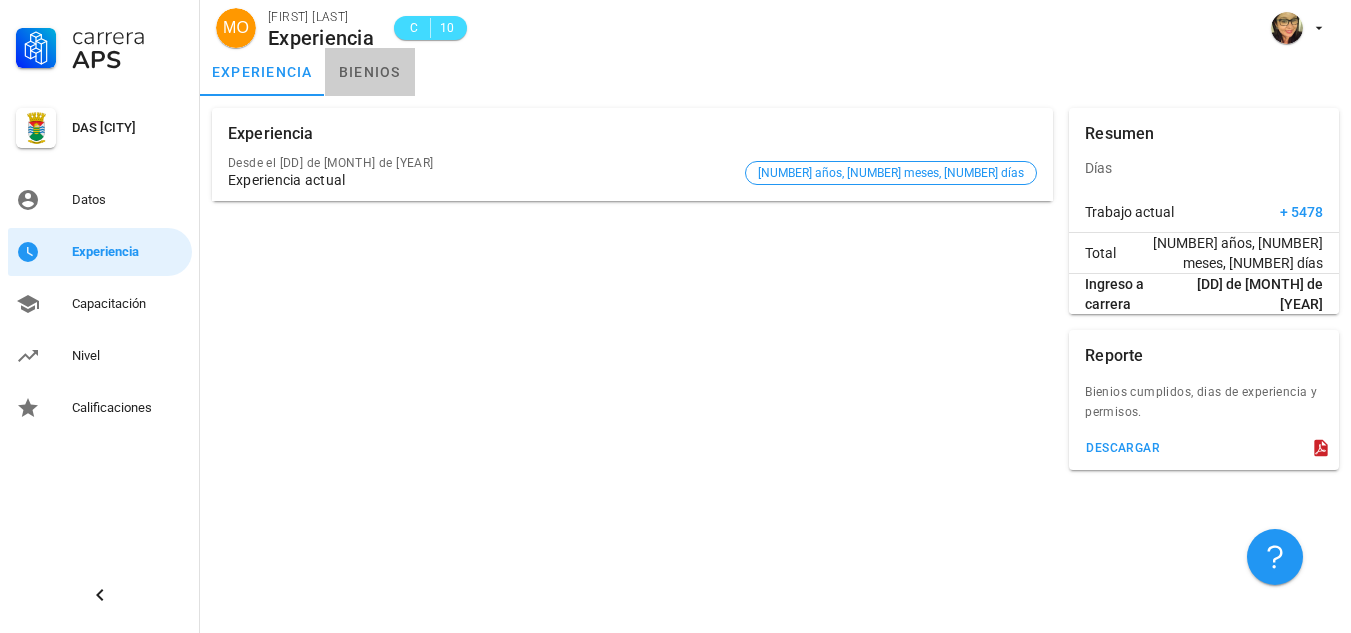 click on "bienios" at bounding box center [370, 72] 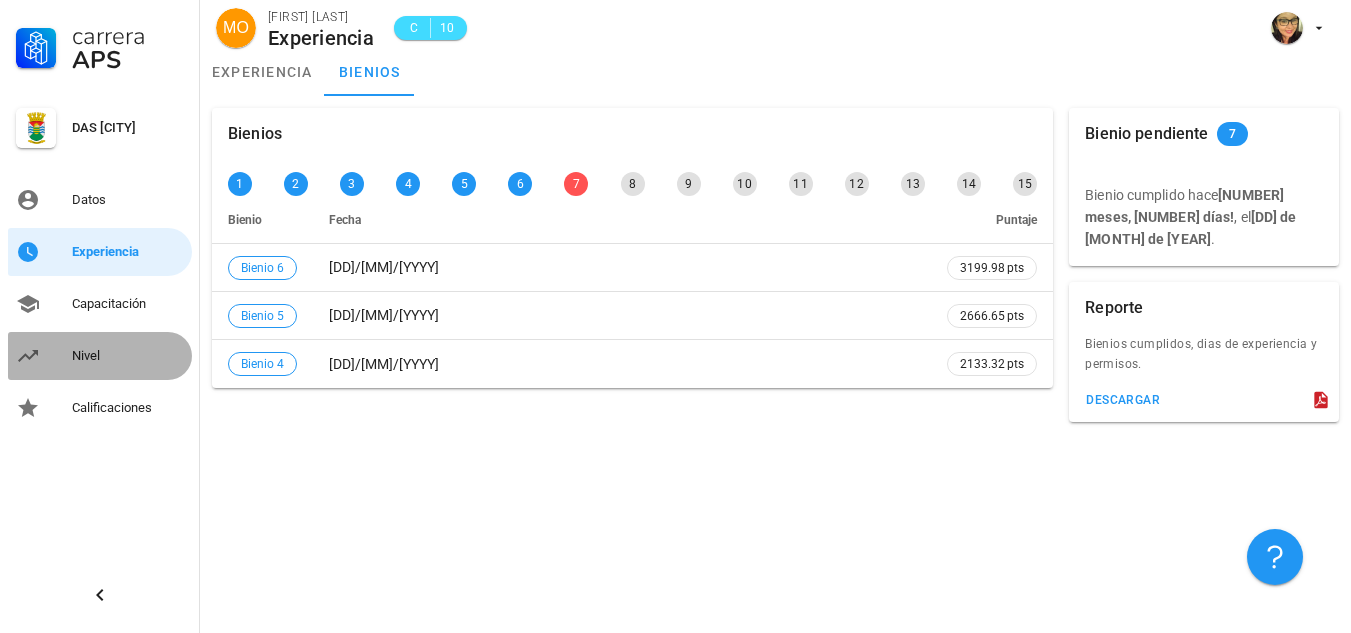 click on "Nivel" at bounding box center (128, 356) 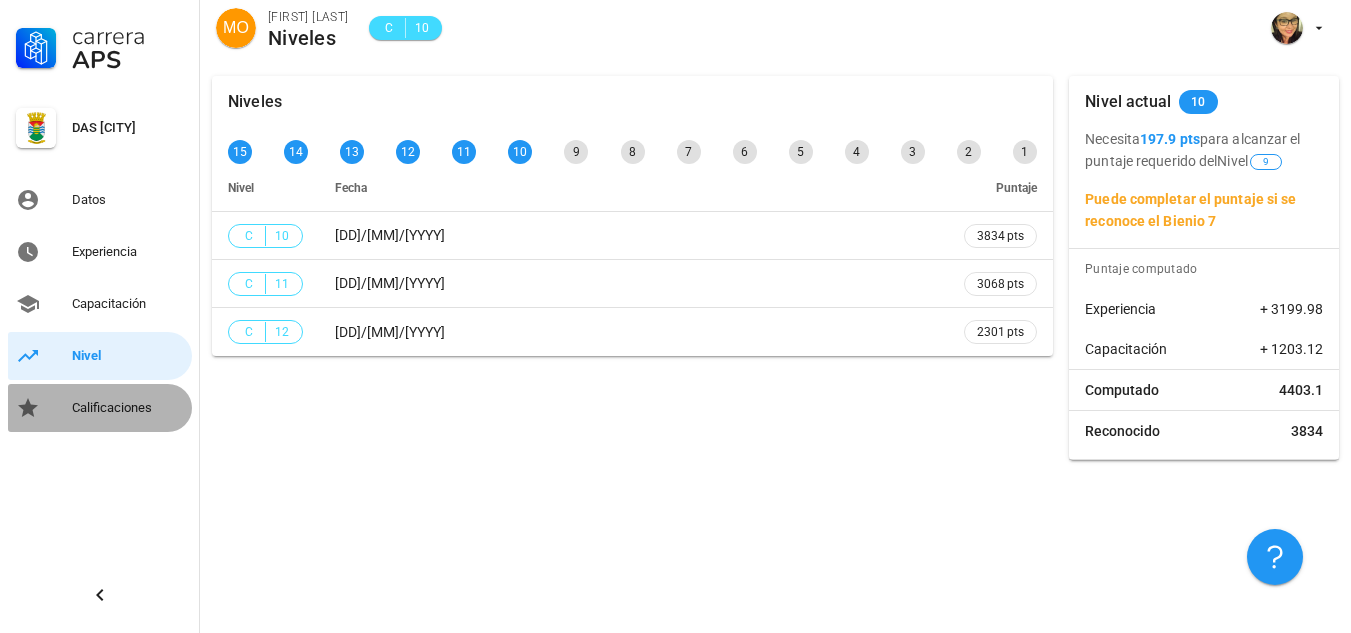 click on "Calificaciones" at bounding box center (128, 408) 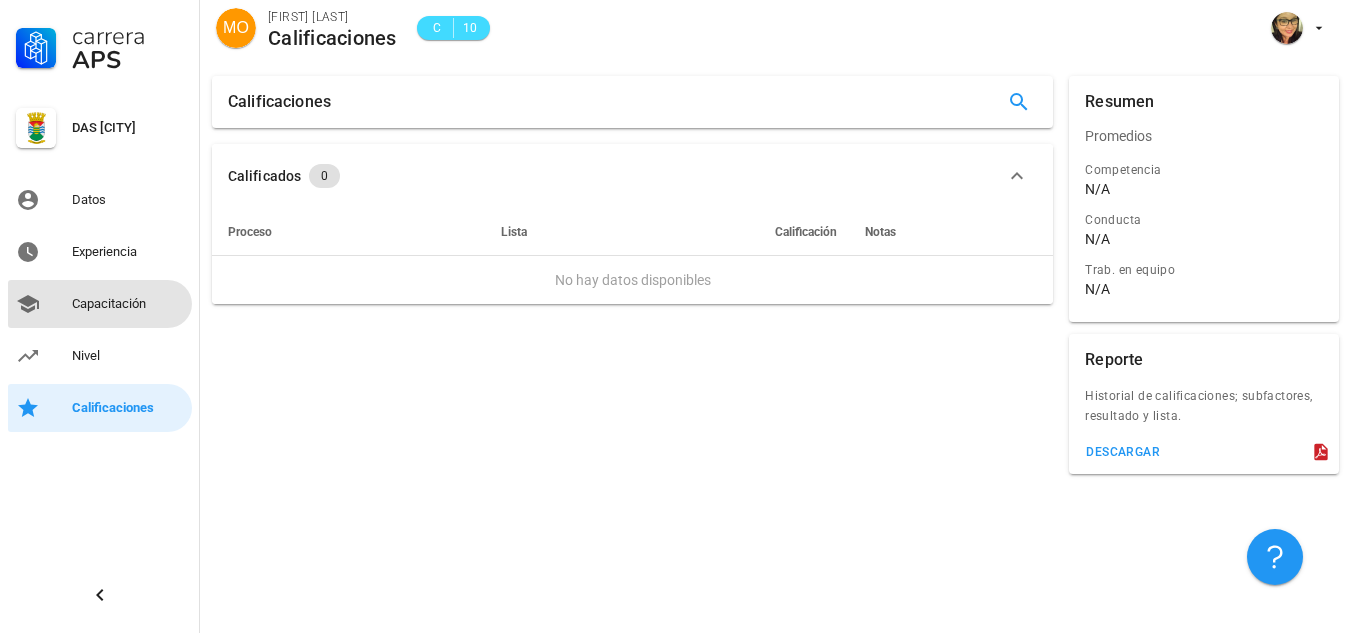 click on "Capacitación" at bounding box center (128, 304) 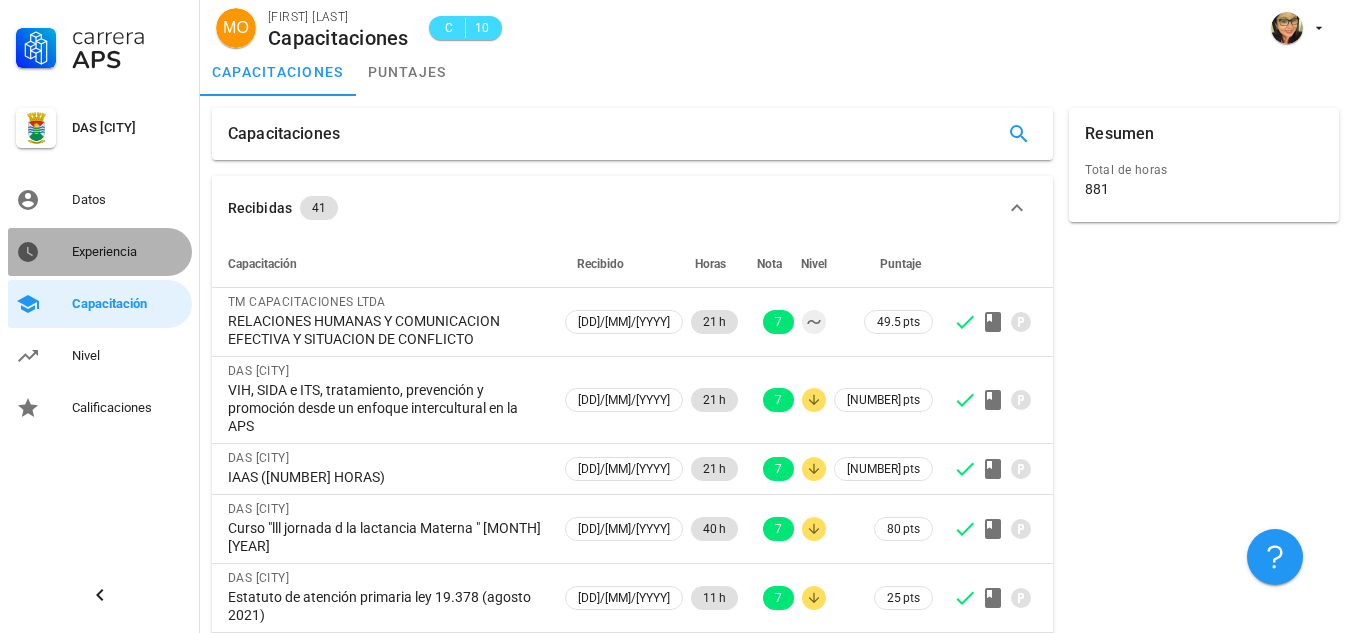 click on "Experiencia" at bounding box center [128, 252] 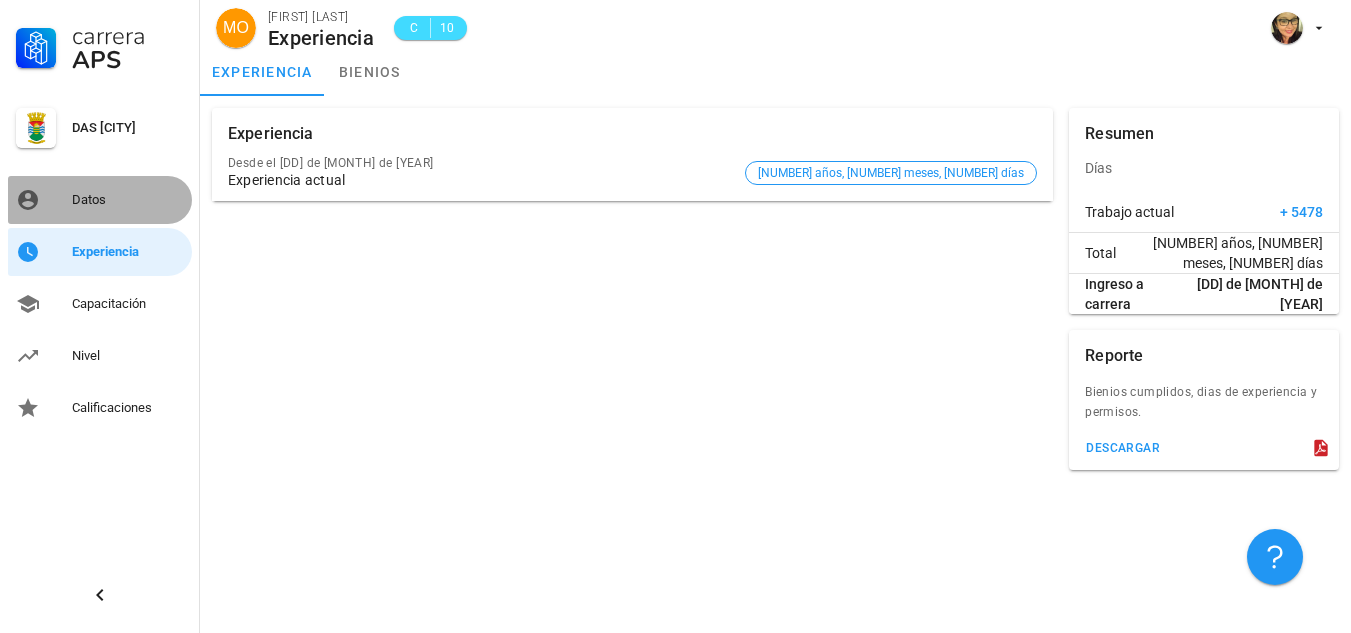 click on "Datos" at bounding box center [128, 200] 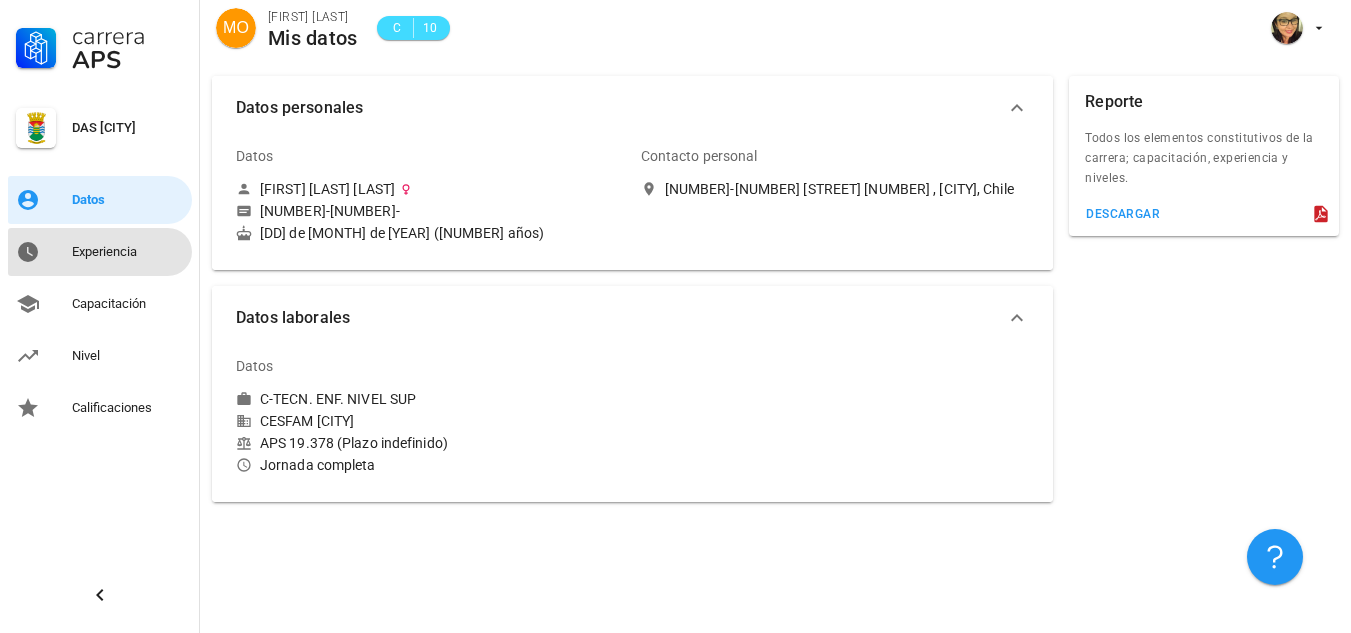 click on "Experiencia" at bounding box center [128, 252] 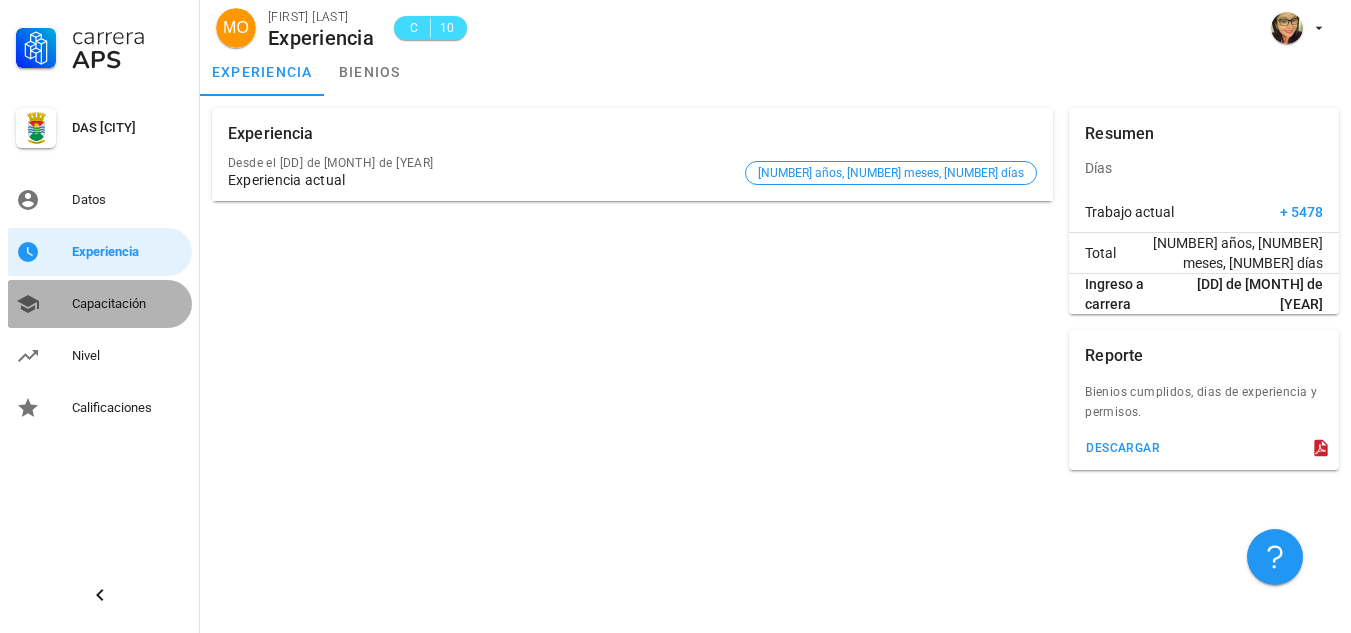 click on "Capacitación" at bounding box center (128, 304) 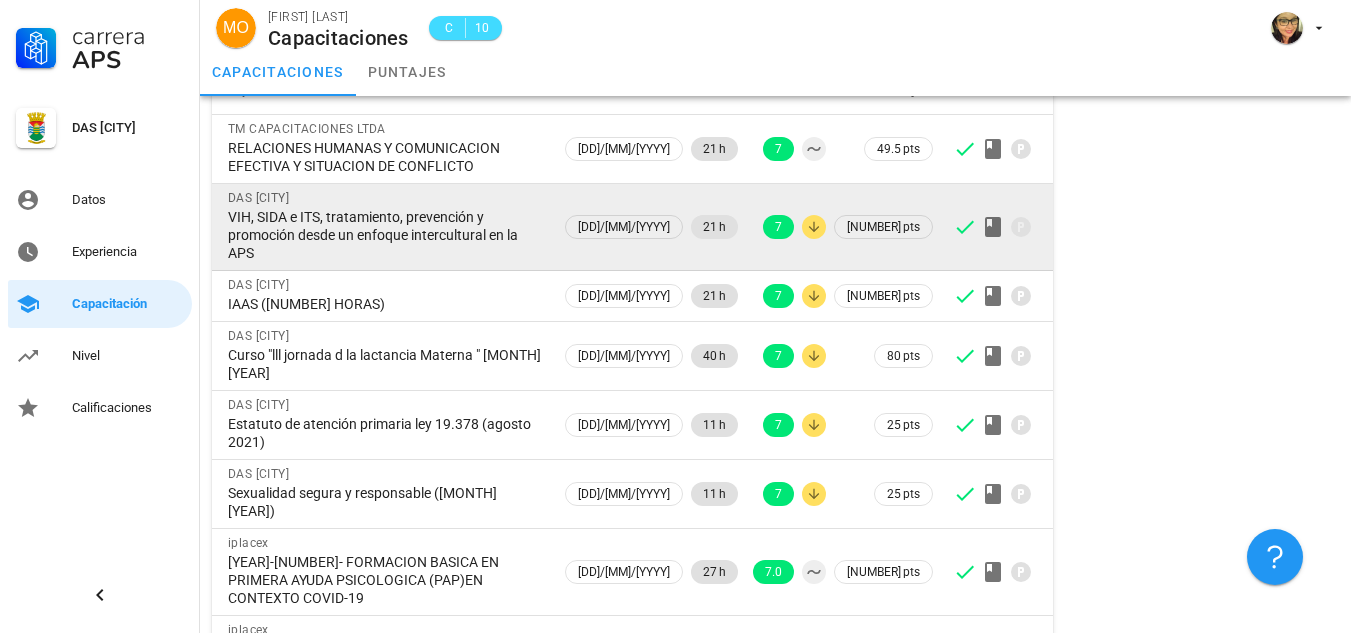 scroll, scrollTop: 307, scrollLeft: 0, axis: vertical 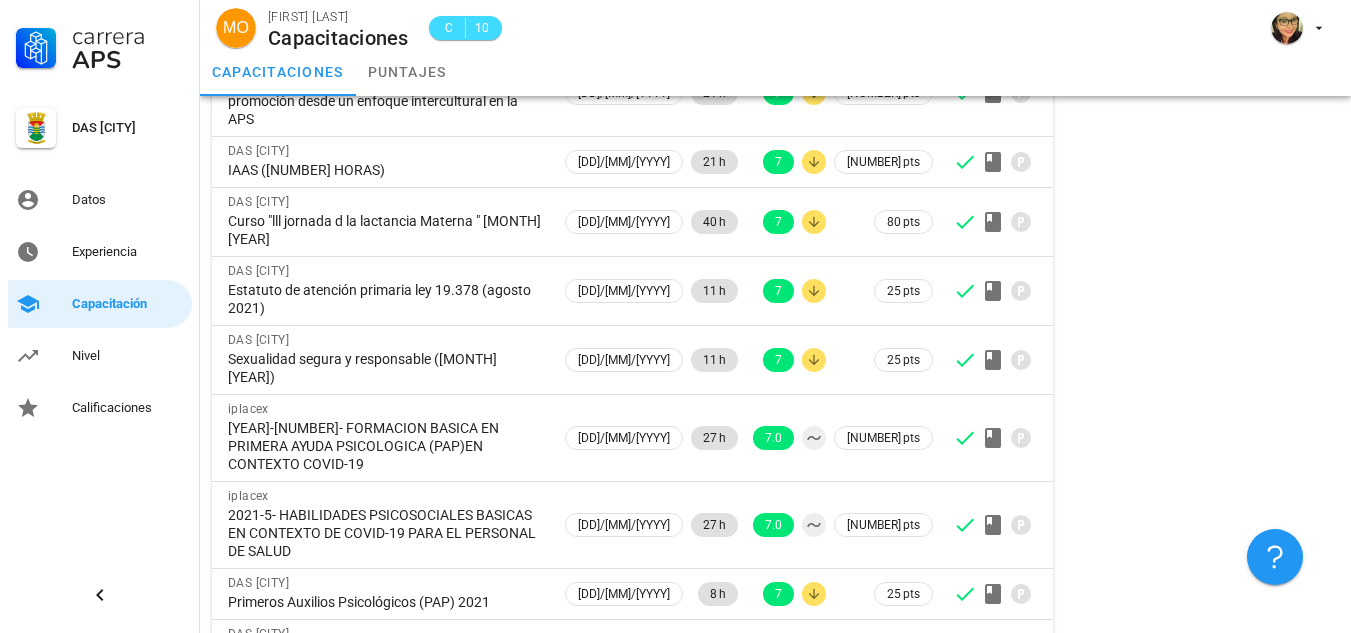 click 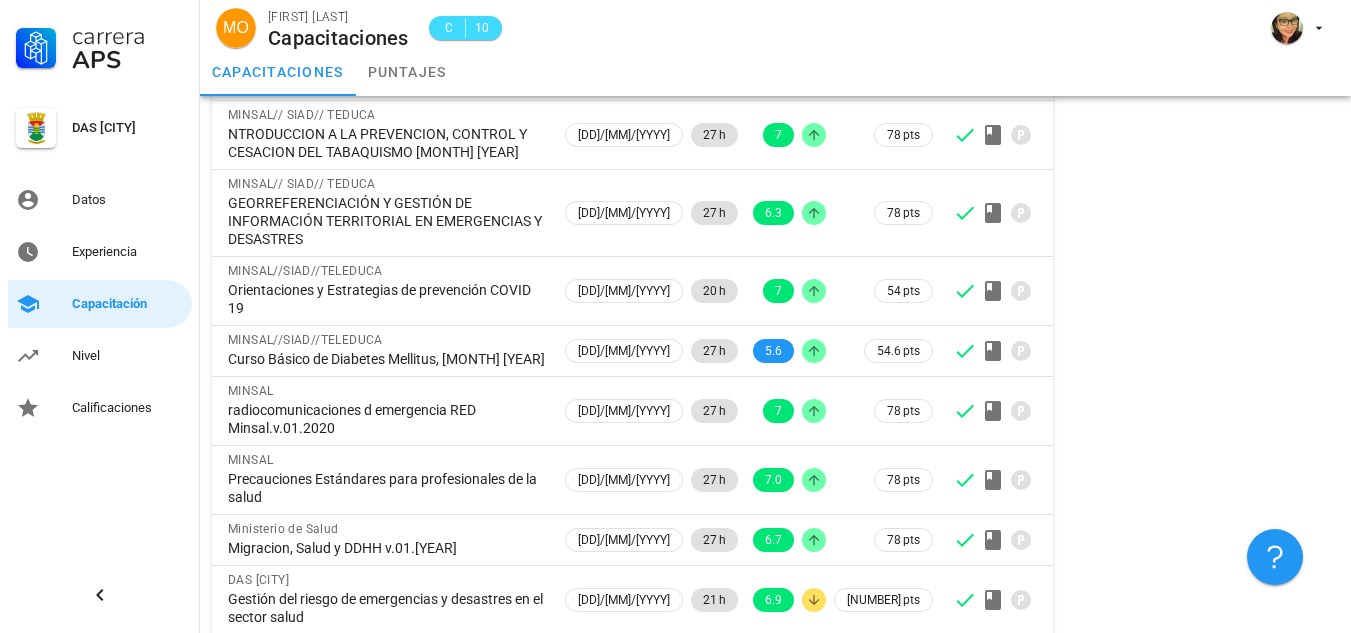 click 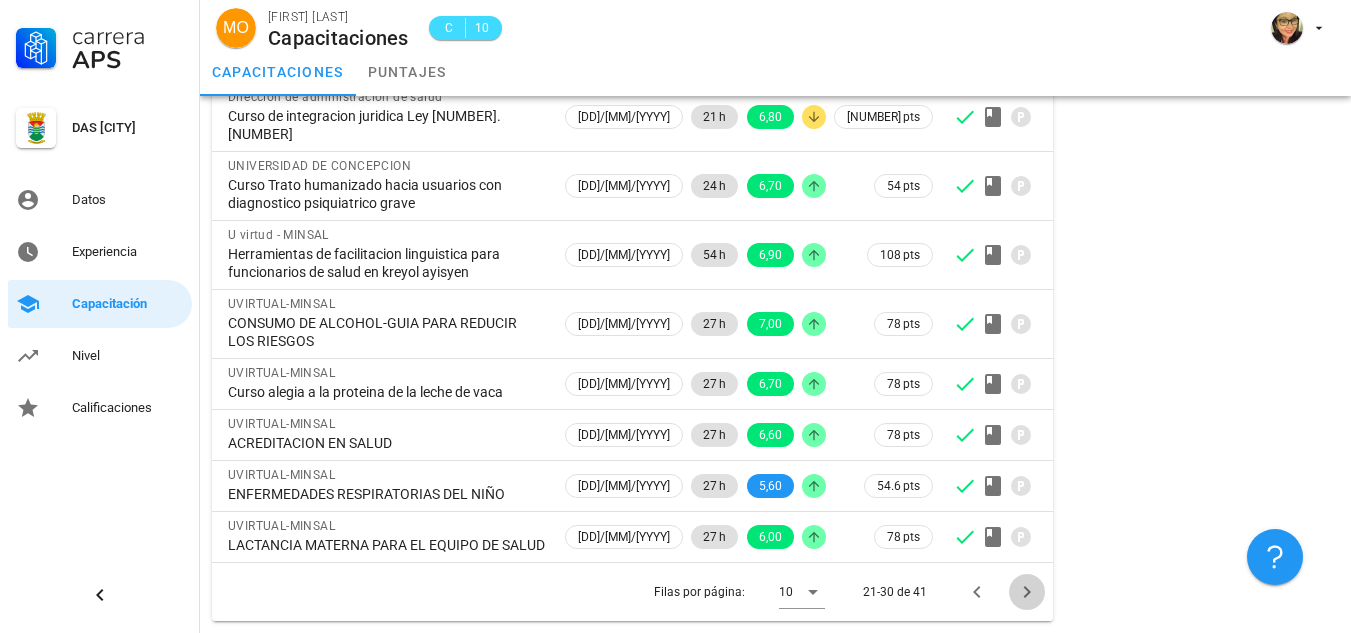 scroll, scrollTop: 271, scrollLeft: 0, axis: vertical 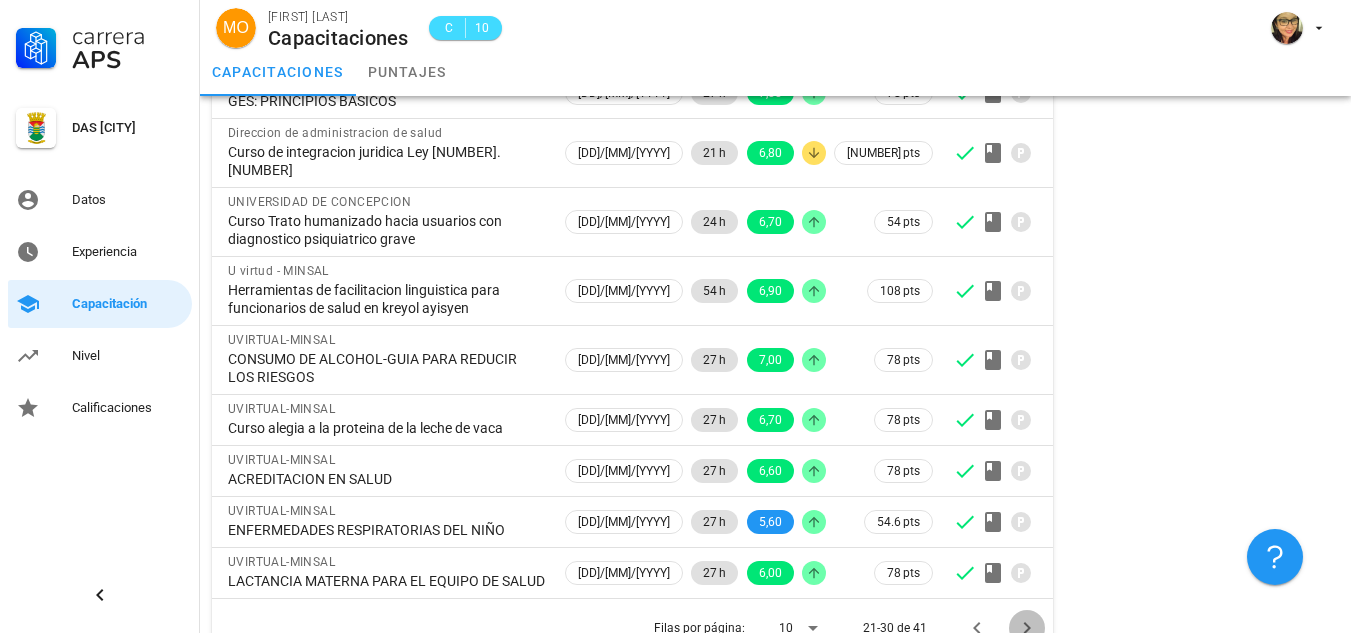 click 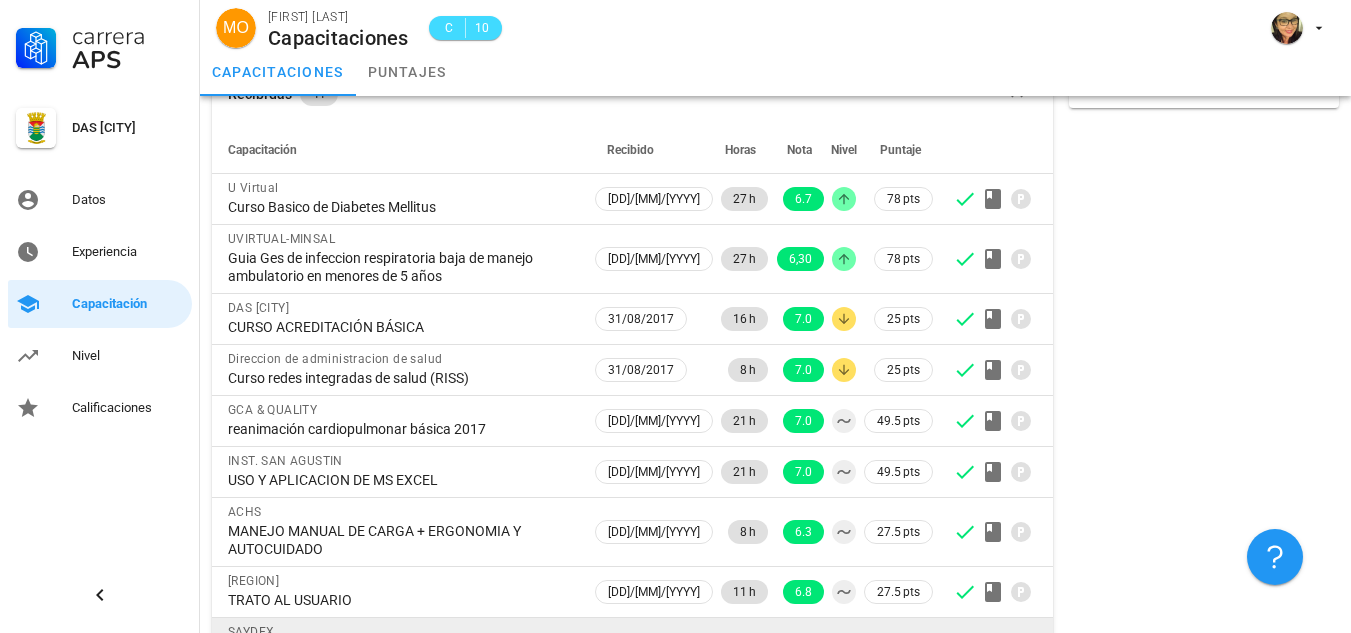 scroll, scrollTop: 0, scrollLeft: 0, axis: both 